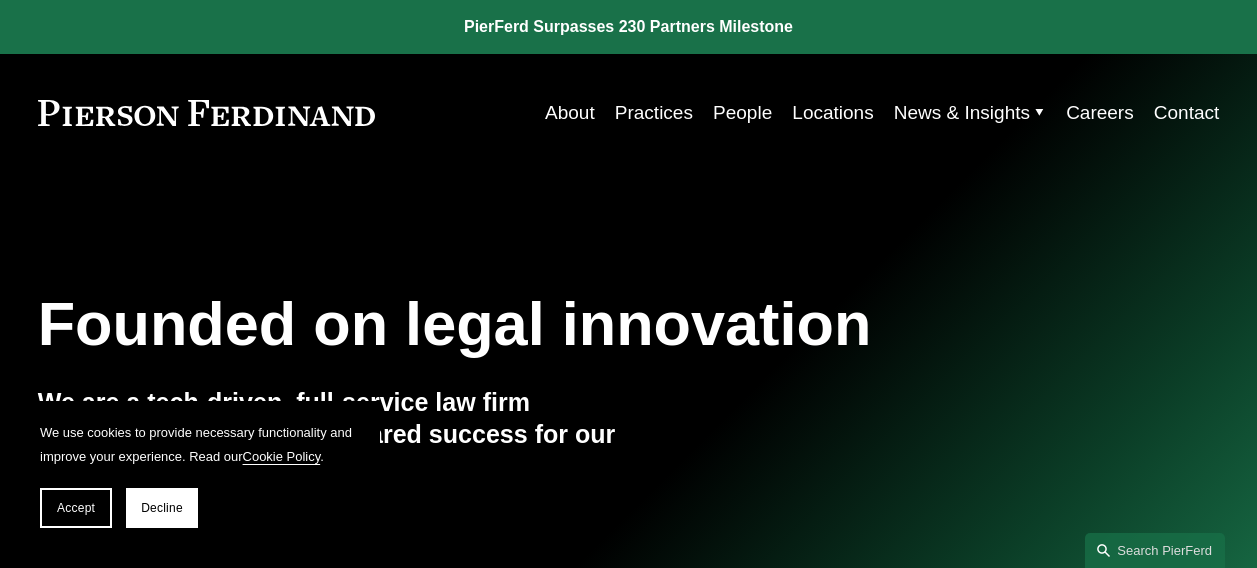 scroll, scrollTop: 0, scrollLeft: 0, axis: both 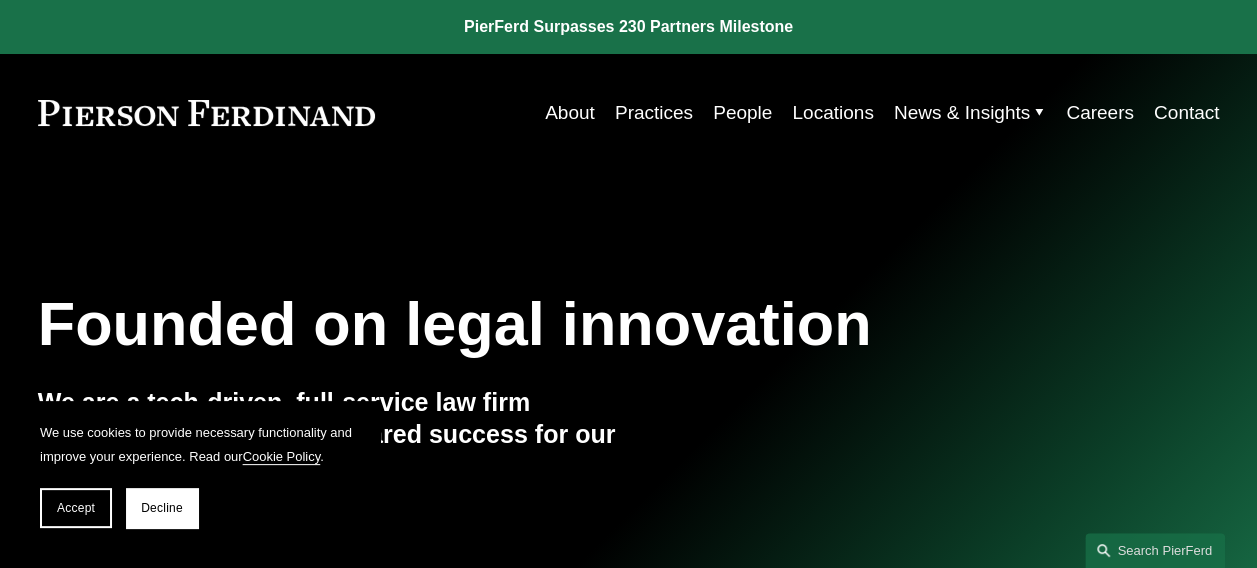 click on "Locations" at bounding box center (832, 113) 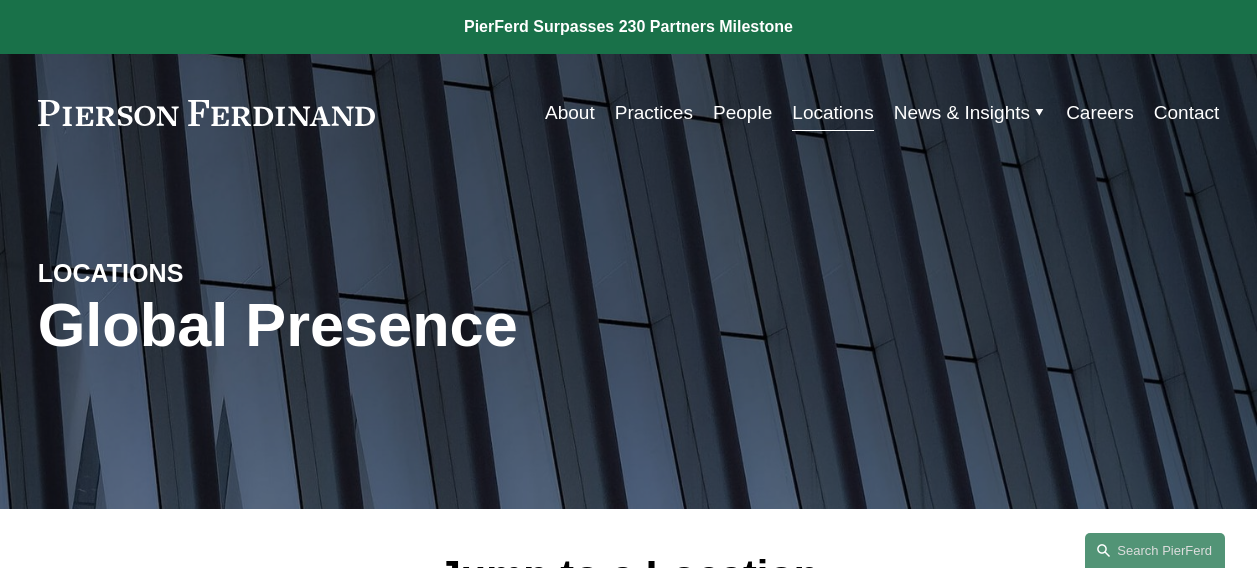 scroll, scrollTop: 0, scrollLeft: 0, axis: both 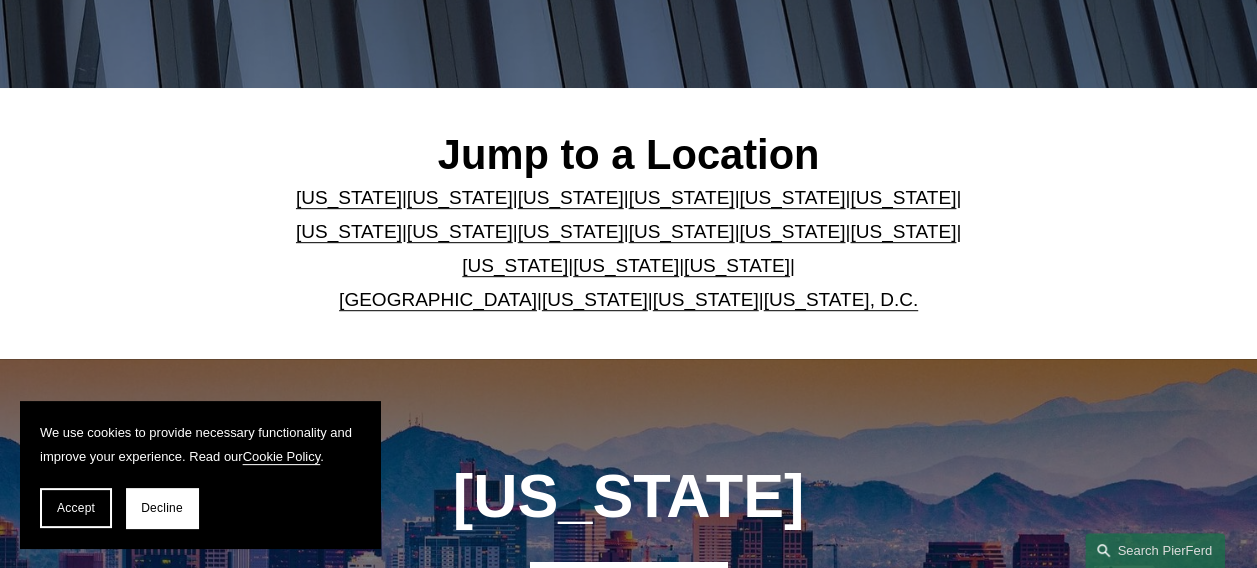 click on "North Carolina" at bounding box center (903, 231) 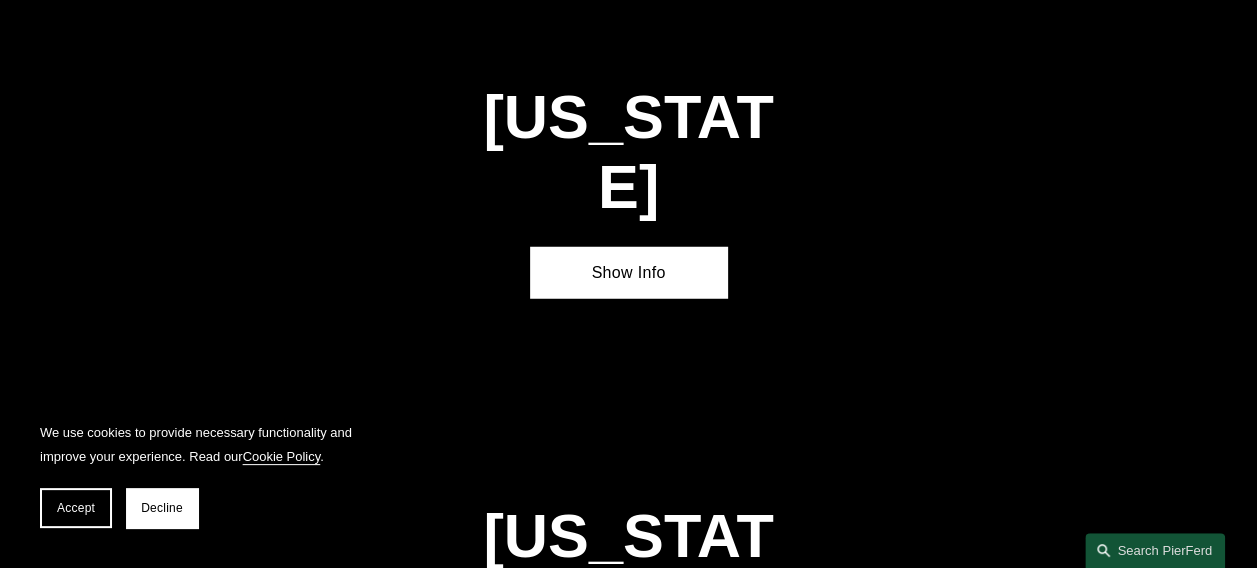 scroll, scrollTop: 4743, scrollLeft: 0, axis: vertical 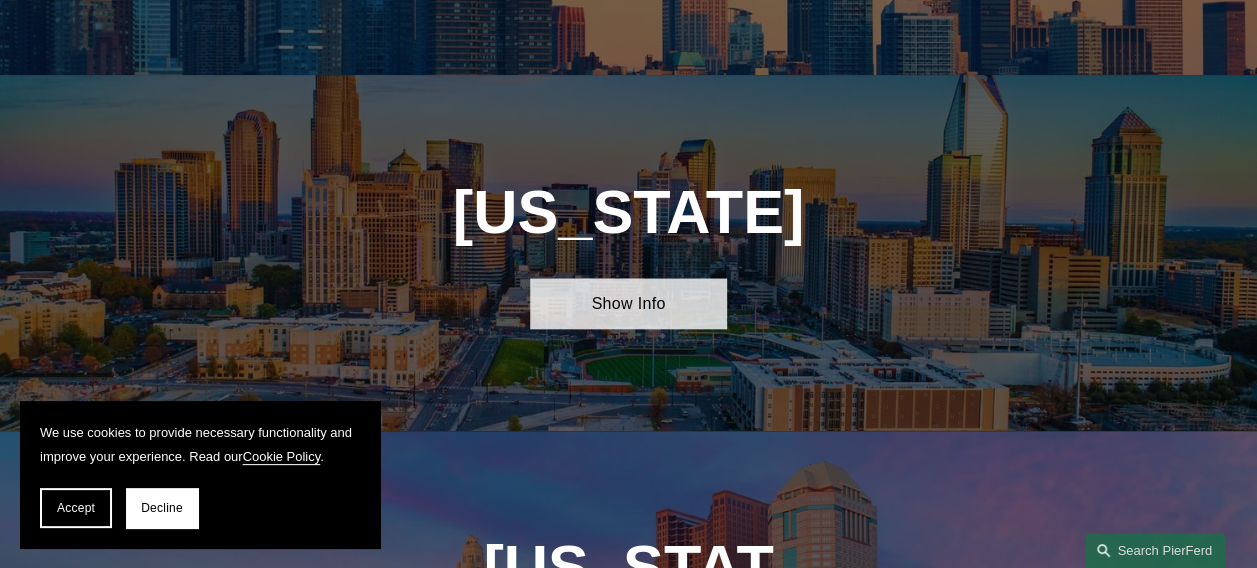 click on "Show Info" at bounding box center (628, 303) 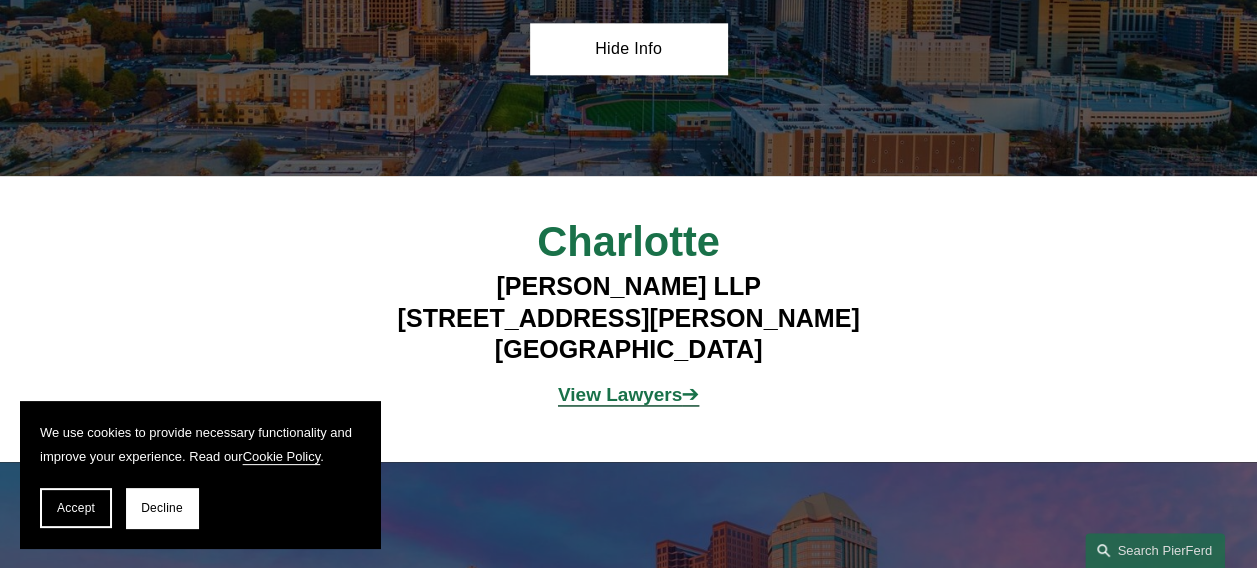 scroll, scrollTop: 5020, scrollLeft: 0, axis: vertical 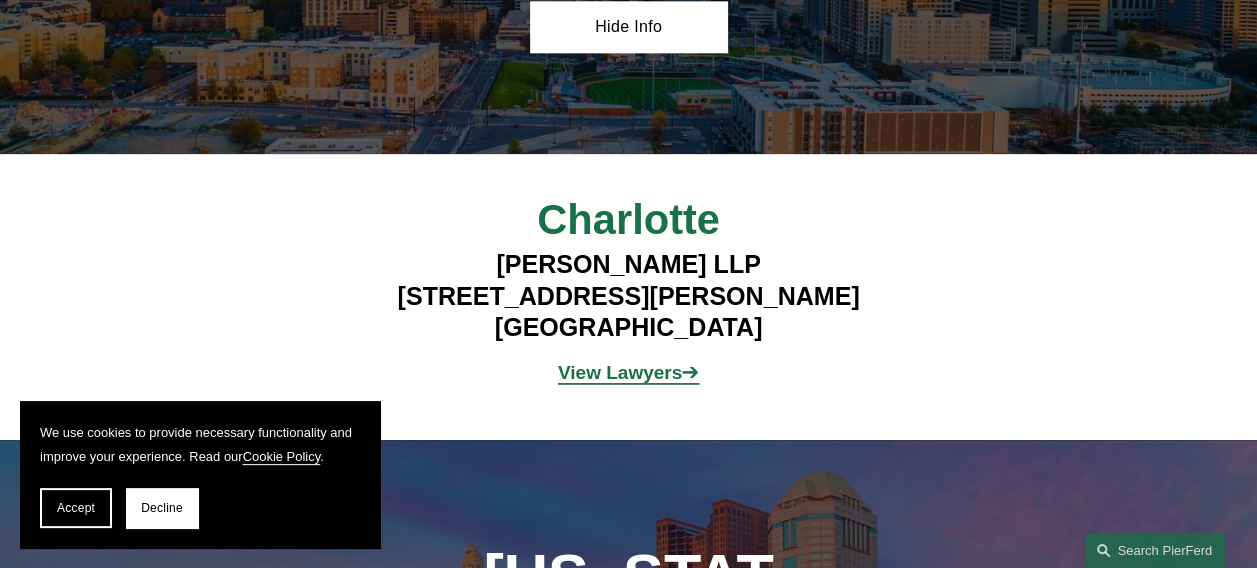 click on "View Lawyers" at bounding box center [620, 372] 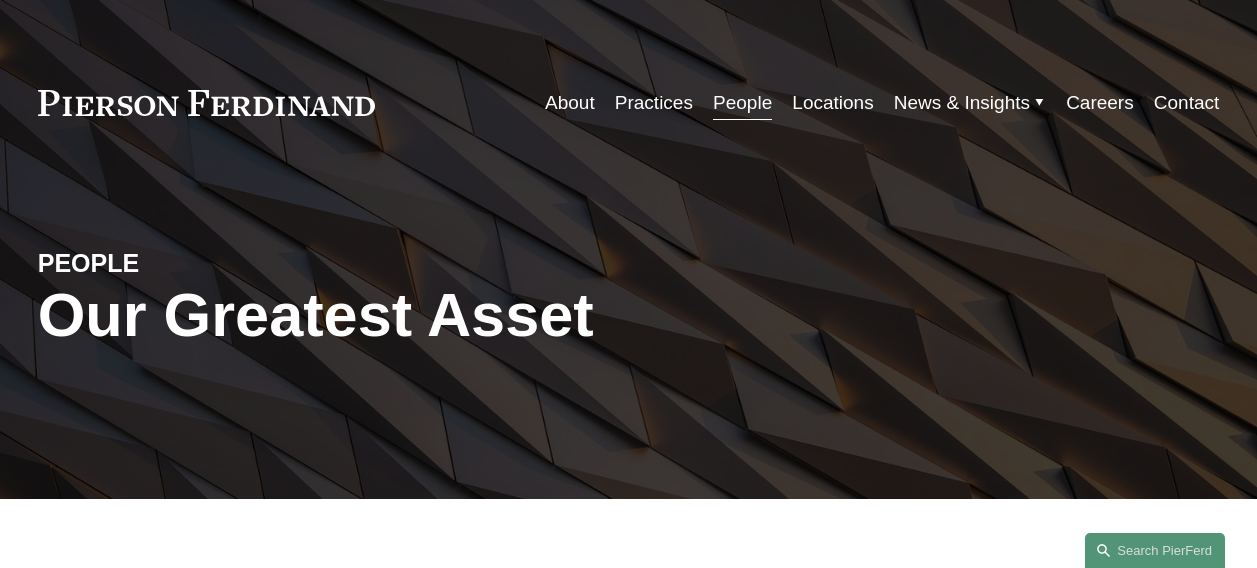scroll, scrollTop: 0, scrollLeft: 0, axis: both 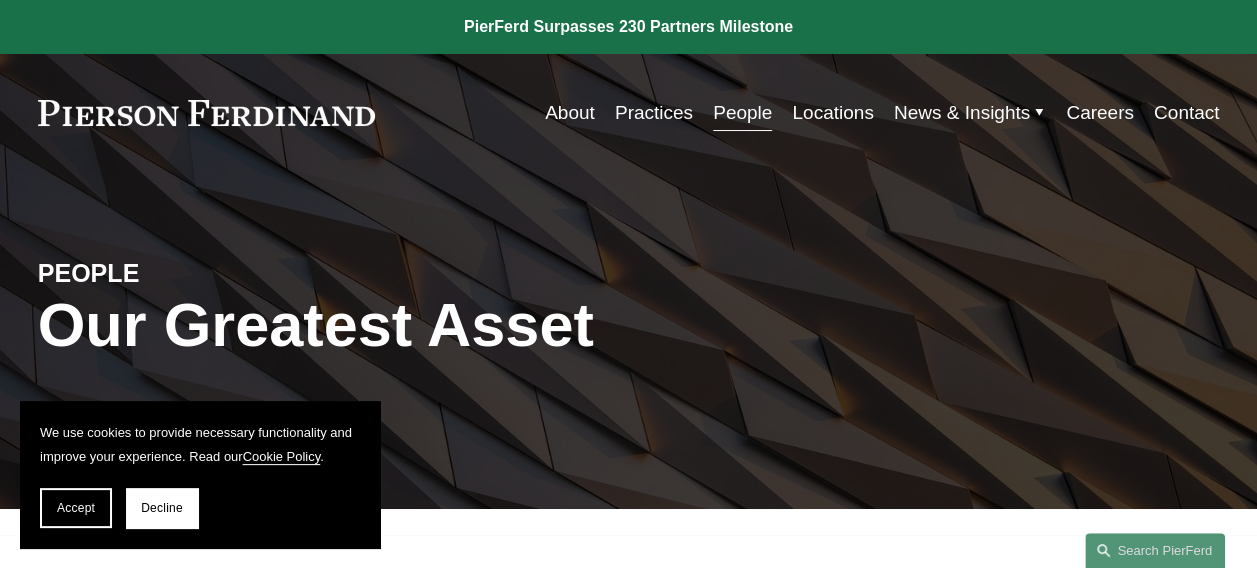 click on "Locations" at bounding box center [832, 113] 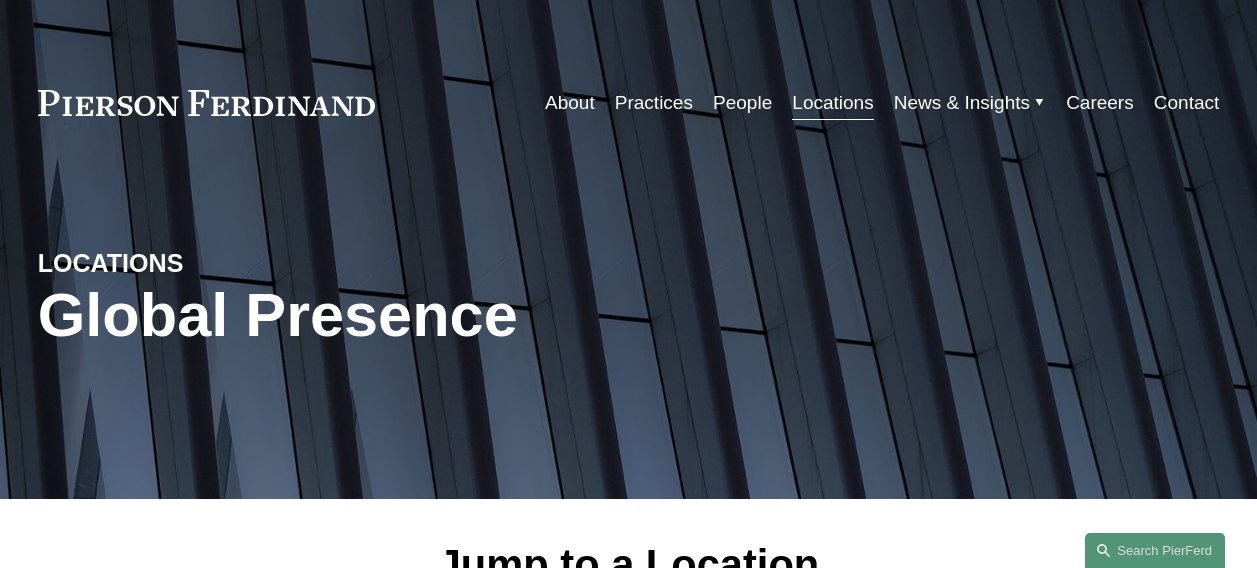 scroll, scrollTop: 0, scrollLeft: 0, axis: both 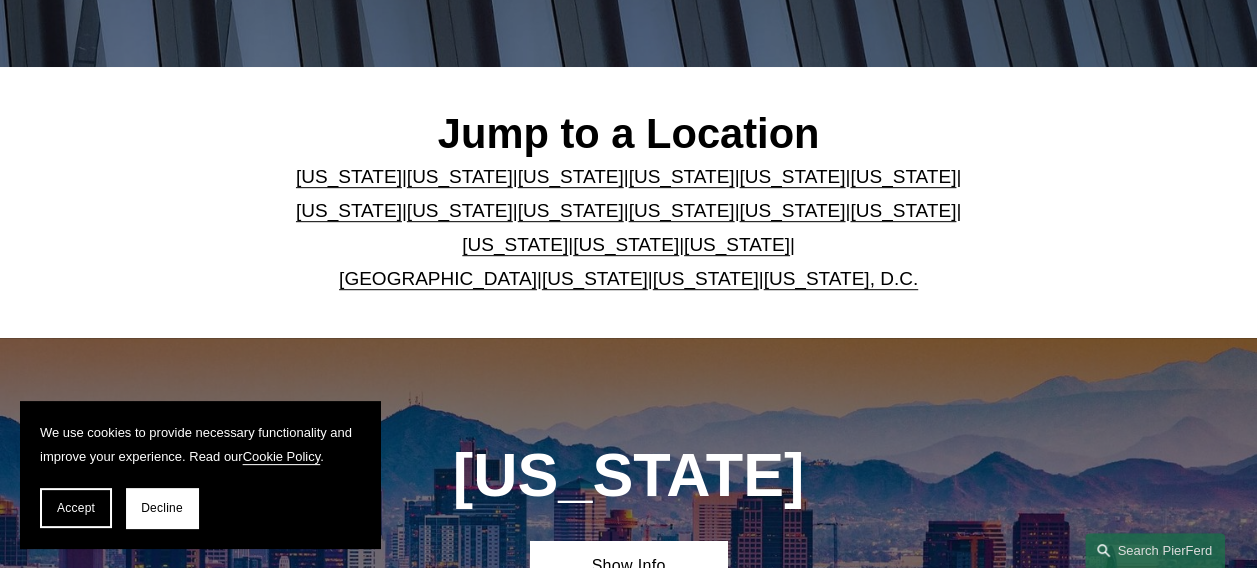 click on "[US_STATE]" at bounding box center [903, 176] 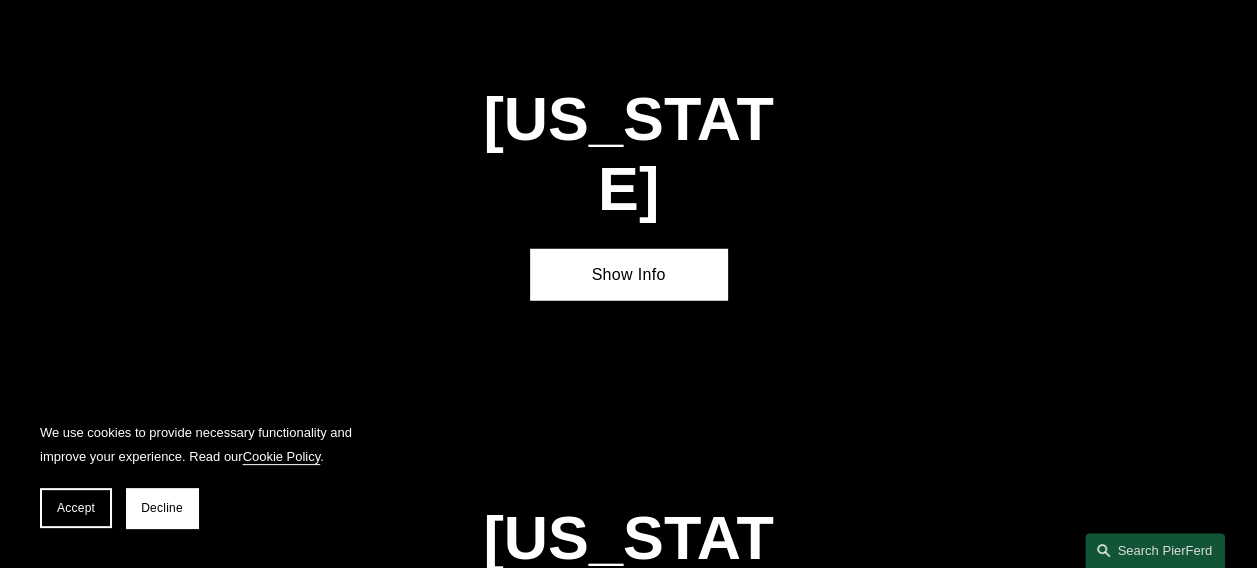 scroll, scrollTop: 2584, scrollLeft: 0, axis: vertical 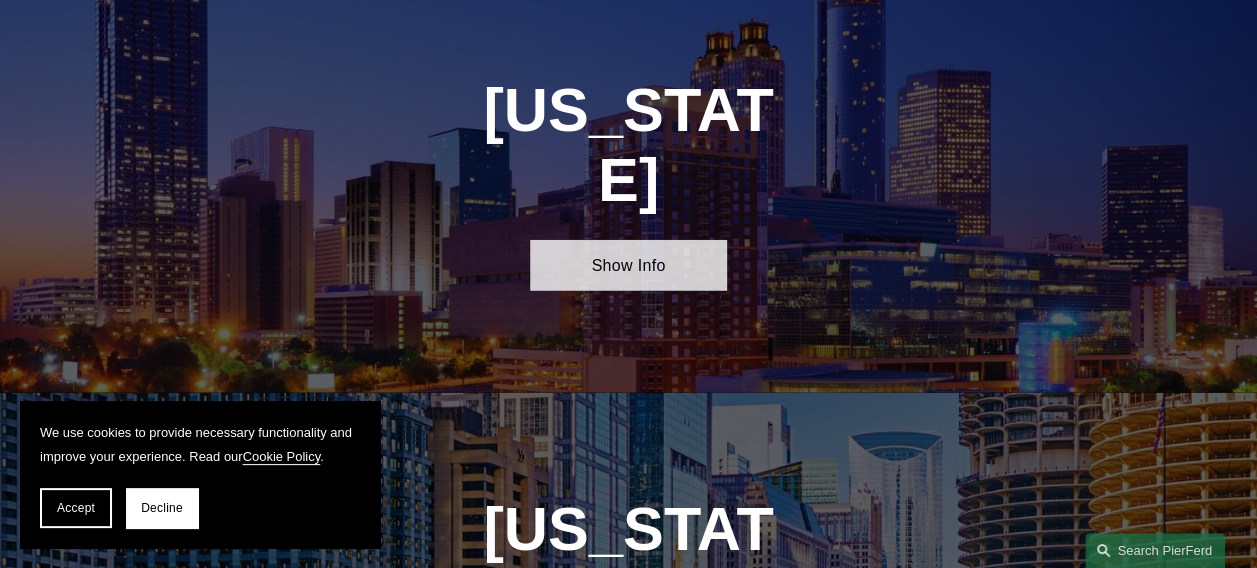 click on "Show Info" at bounding box center [628, 265] 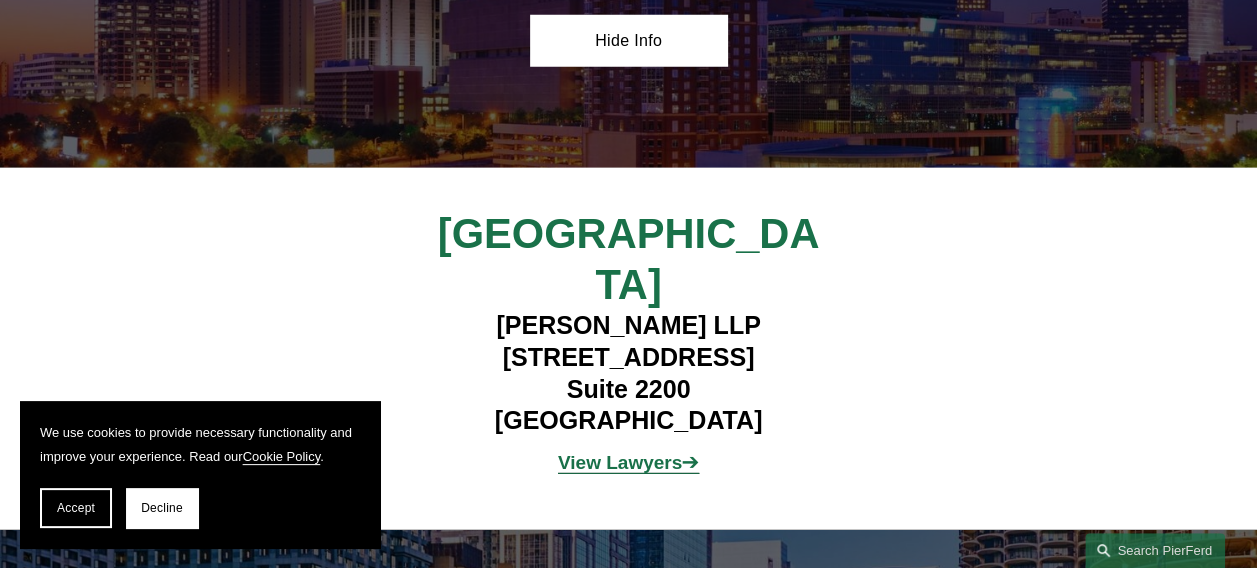 scroll, scrollTop: 2820, scrollLeft: 0, axis: vertical 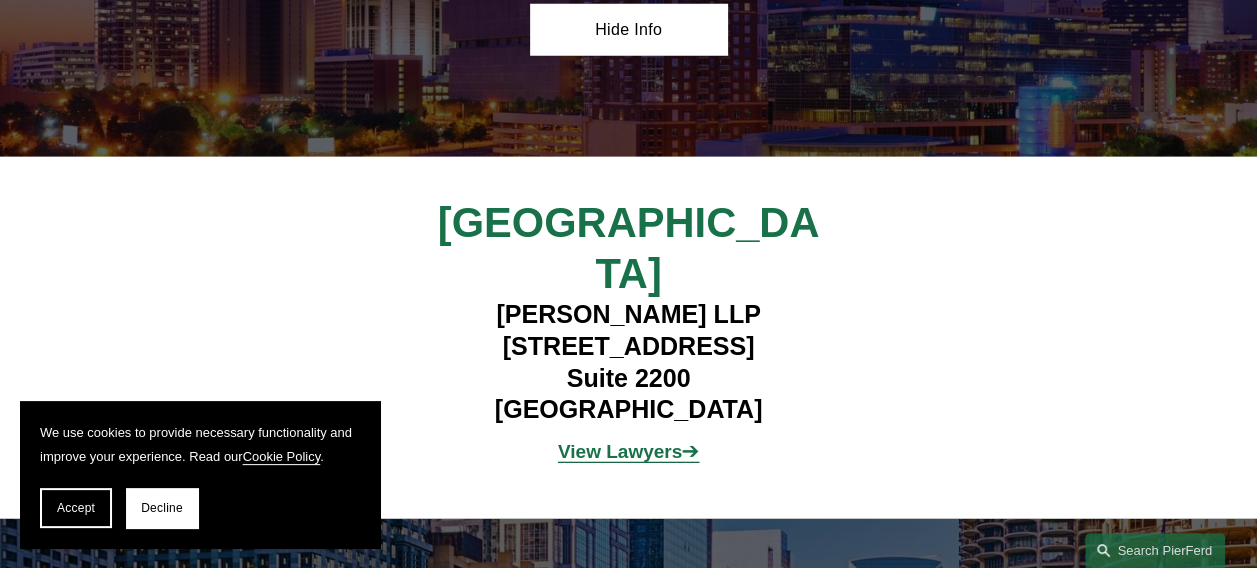 click on "View Lawyers" at bounding box center [620, 451] 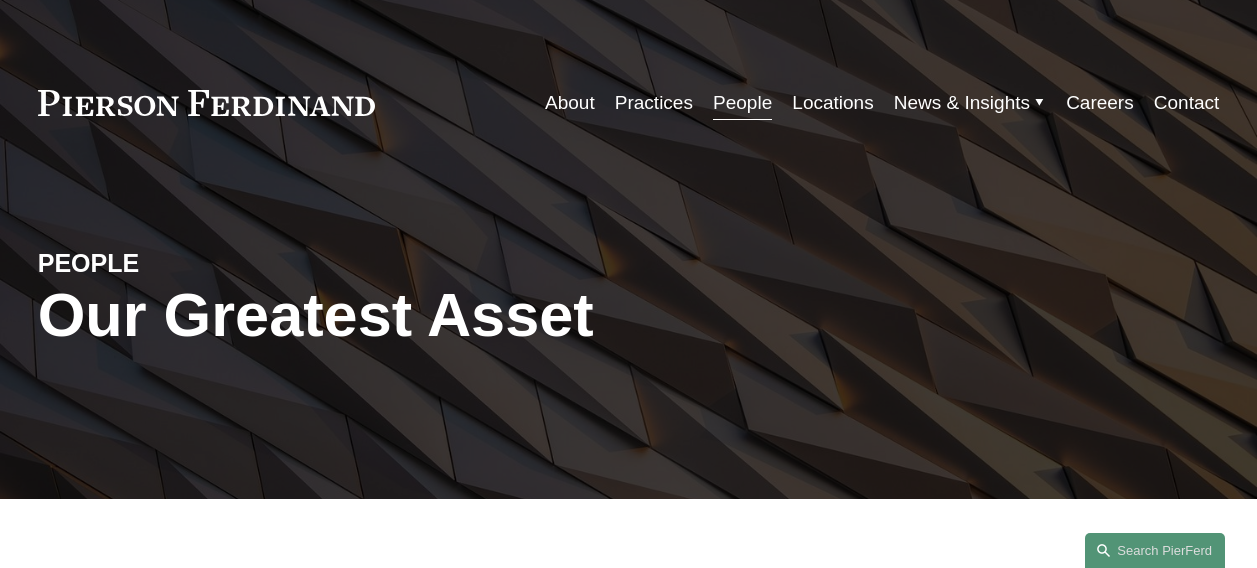 scroll, scrollTop: 0, scrollLeft: 0, axis: both 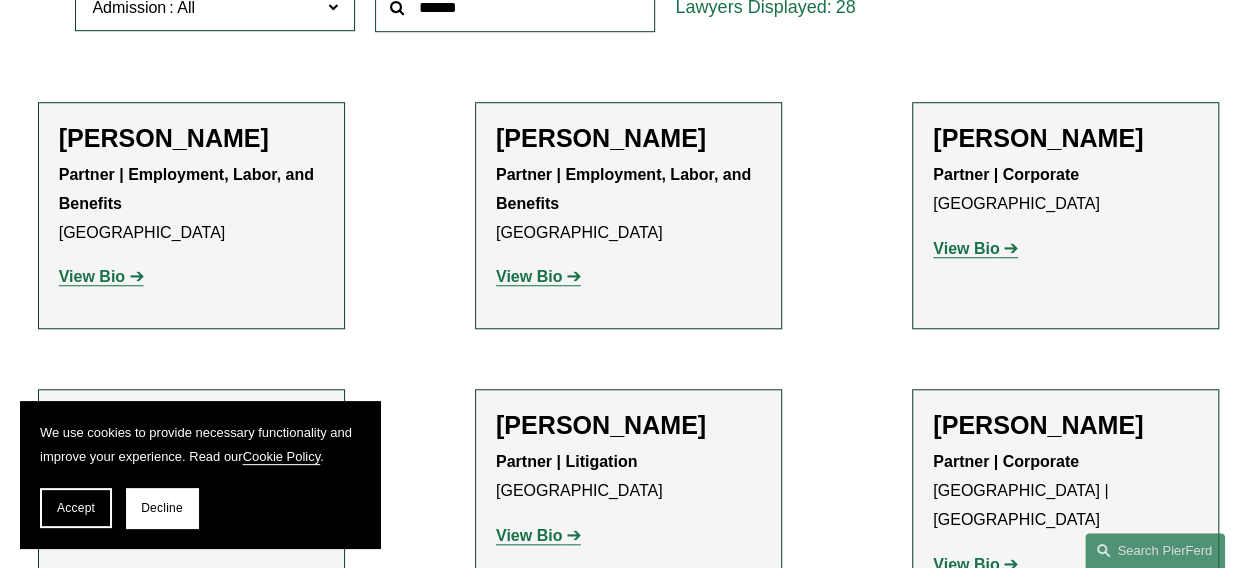 click on "View Bio" 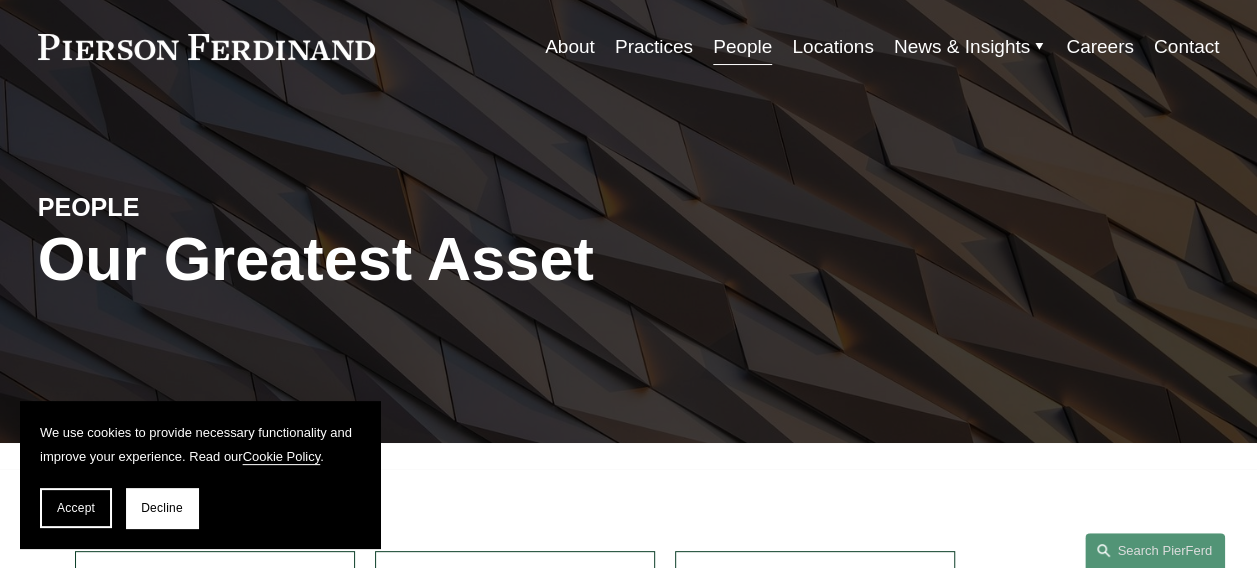 scroll, scrollTop: 0, scrollLeft: 0, axis: both 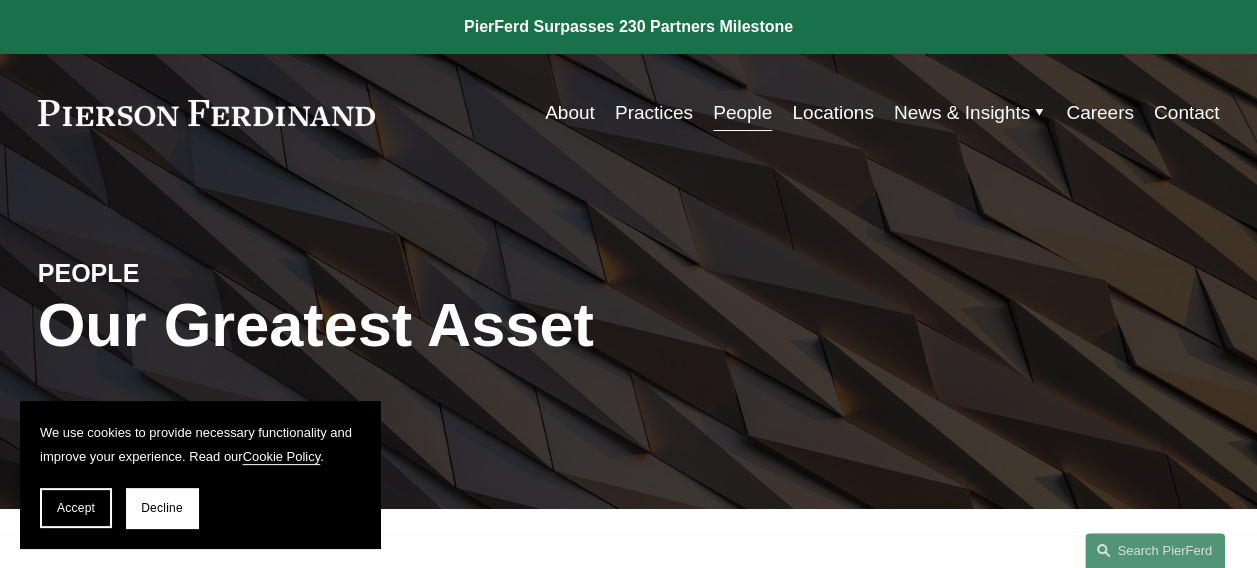 click on "Locations" at bounding box center (832, 113) 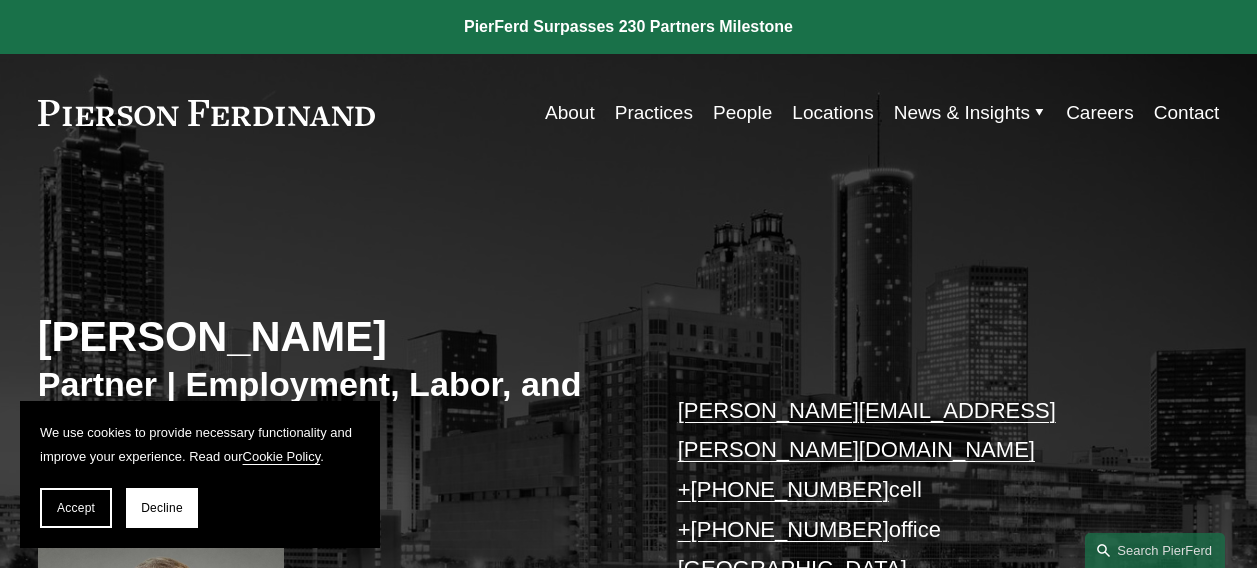 scroll, scrollTop: 0, scrollLeft: 0, axis: both 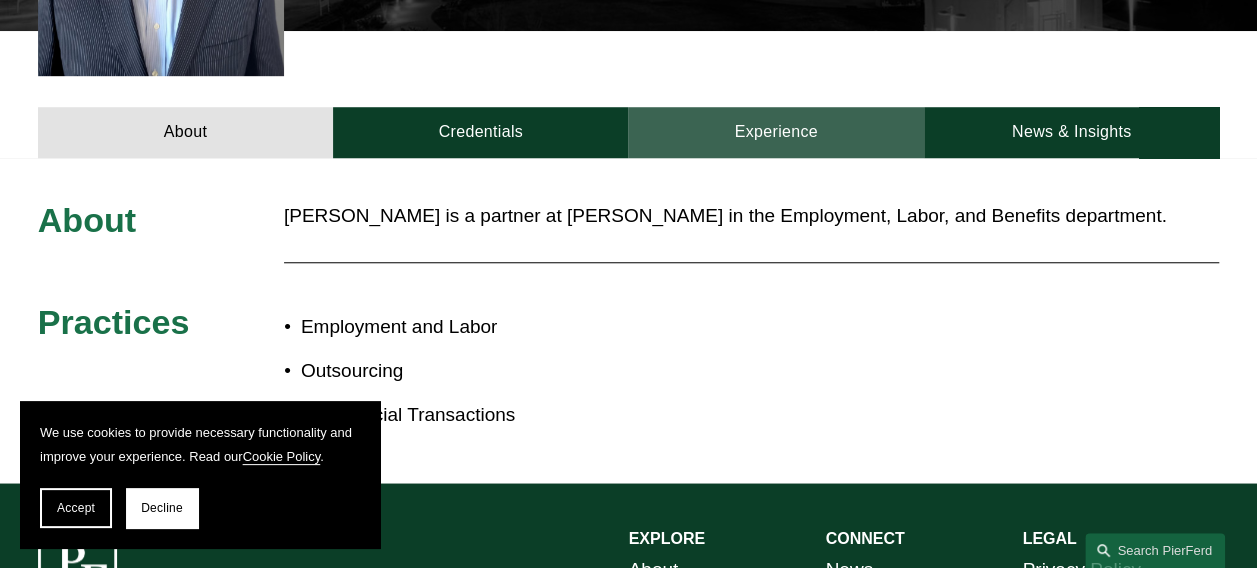 click on "Experience" at bounding box center (775, 132) 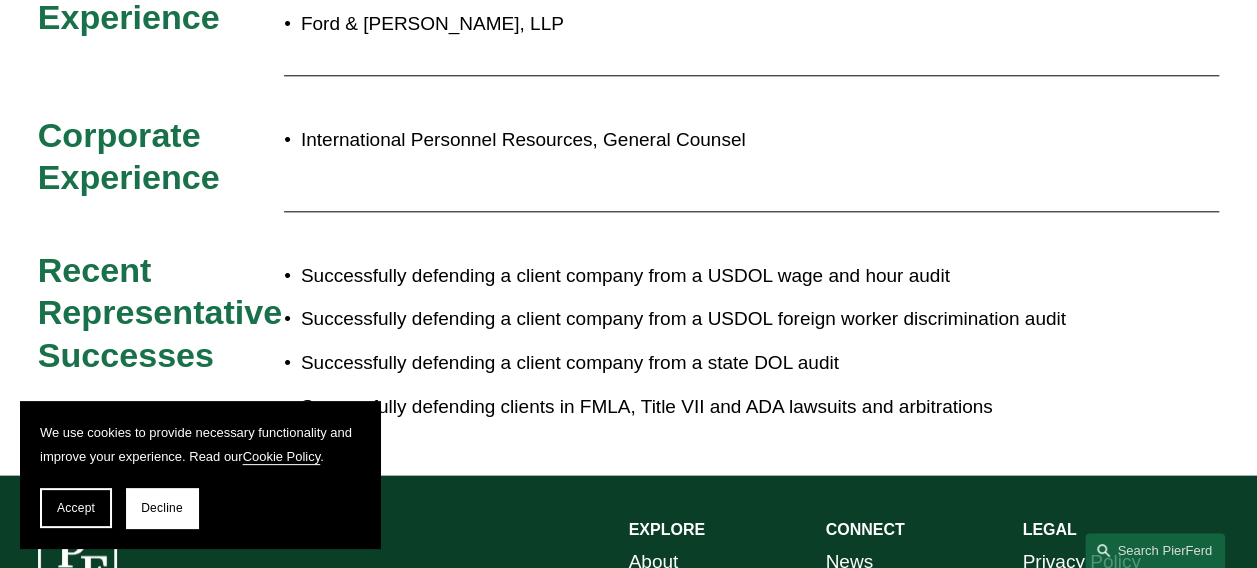 scroll, scrollTop: 1005, scrollLeft: 0, axis: vertical 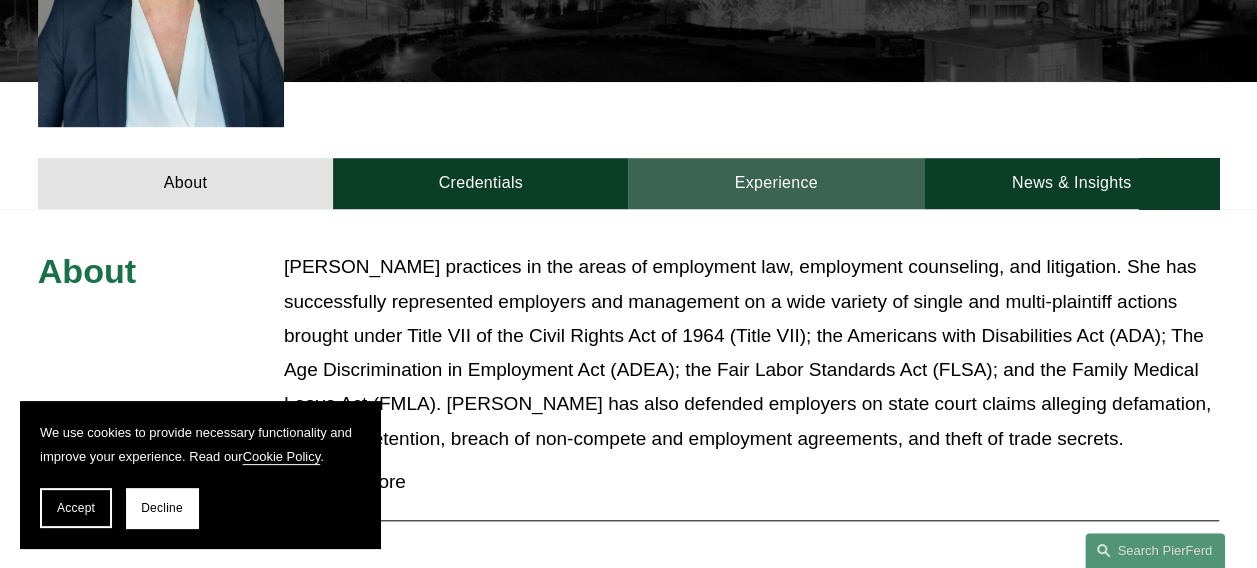 click on "Experience" at bounding box center (775, 183) 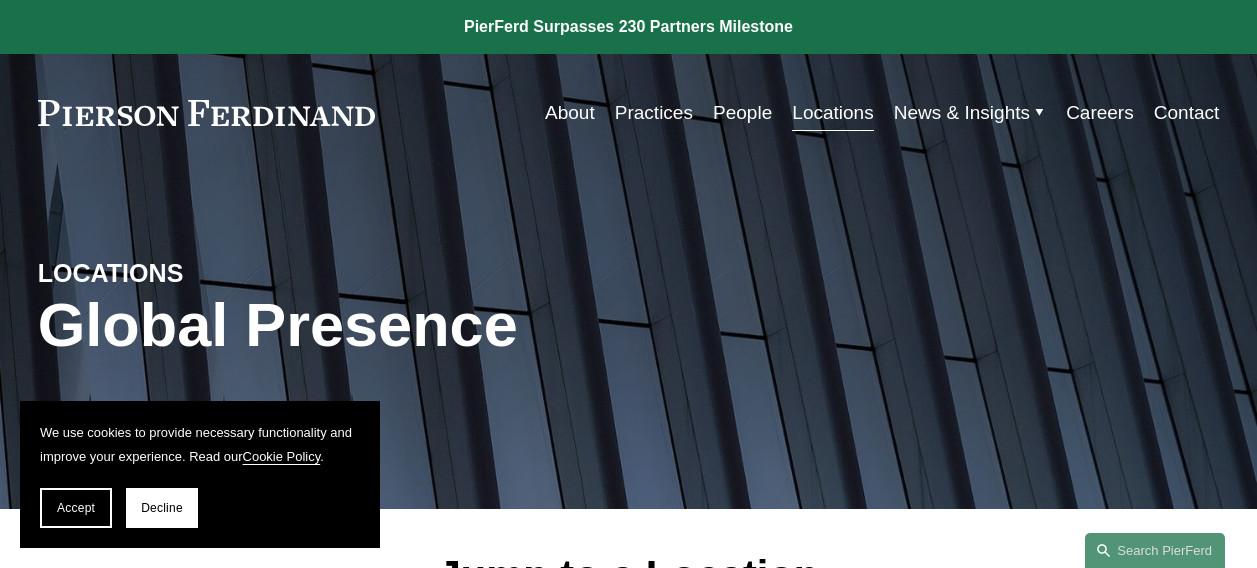 scroll, scrollTop: 0, scrollLeft: 0, axis: both 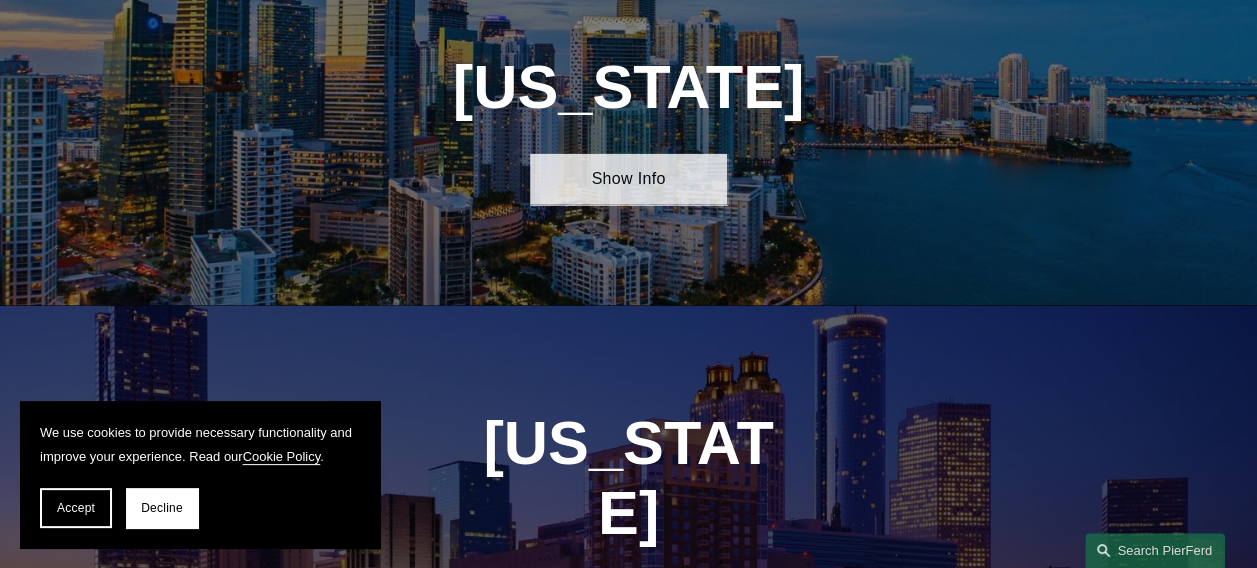 click on "Show Info" at bounding box center (628, 179) 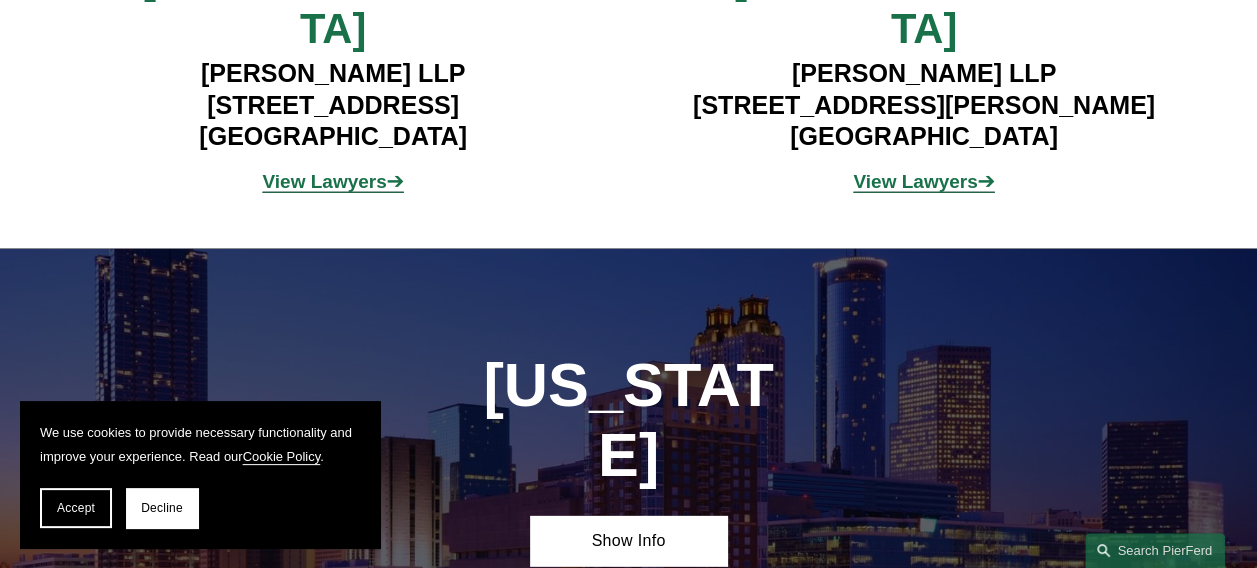 scroll, scrollTop: 2634, scrollLeft: 0, axis: vertical 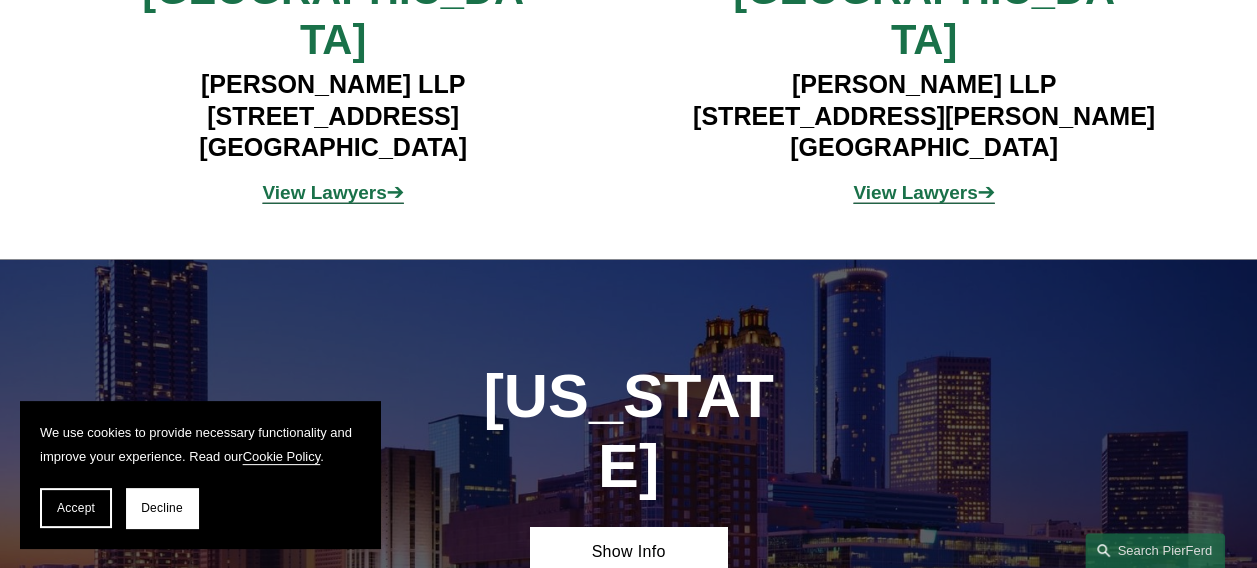 click on "View Lawyers" at bounding box center (915, 192) 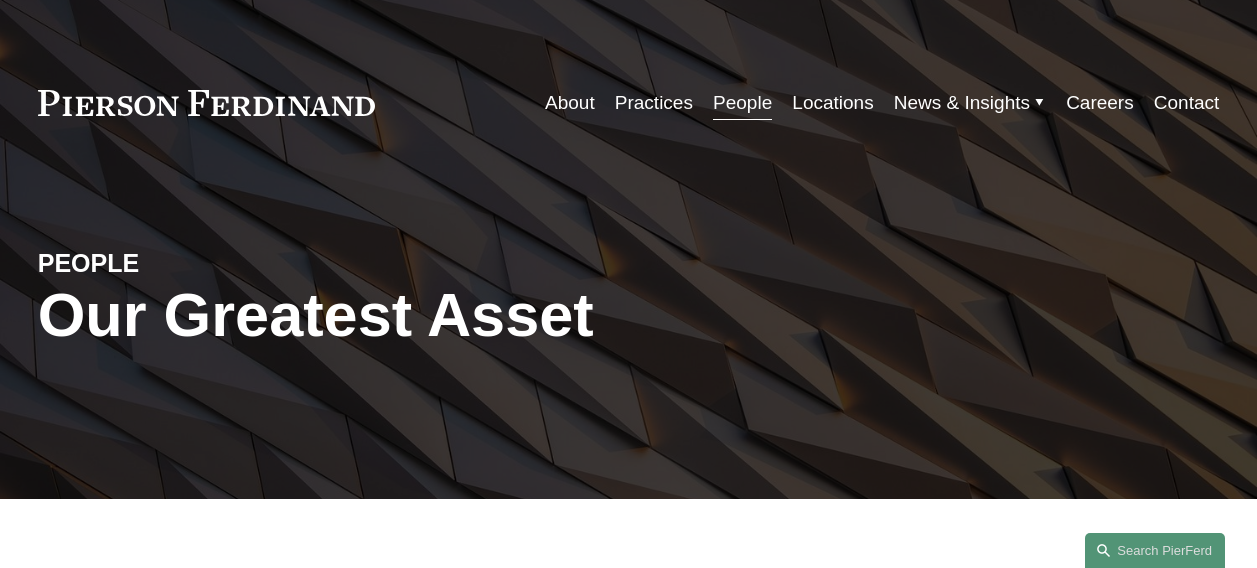 scroll, scrollTop: 0, scrollLeft: 0, axis: both 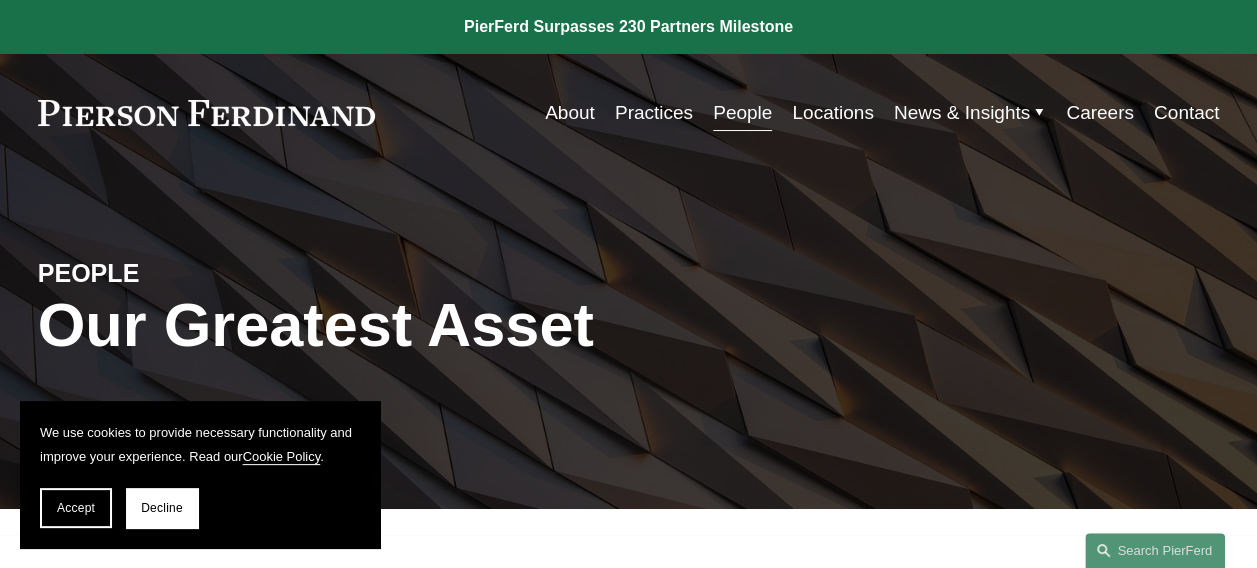click on "Practices" at bounding box center (654, 113) 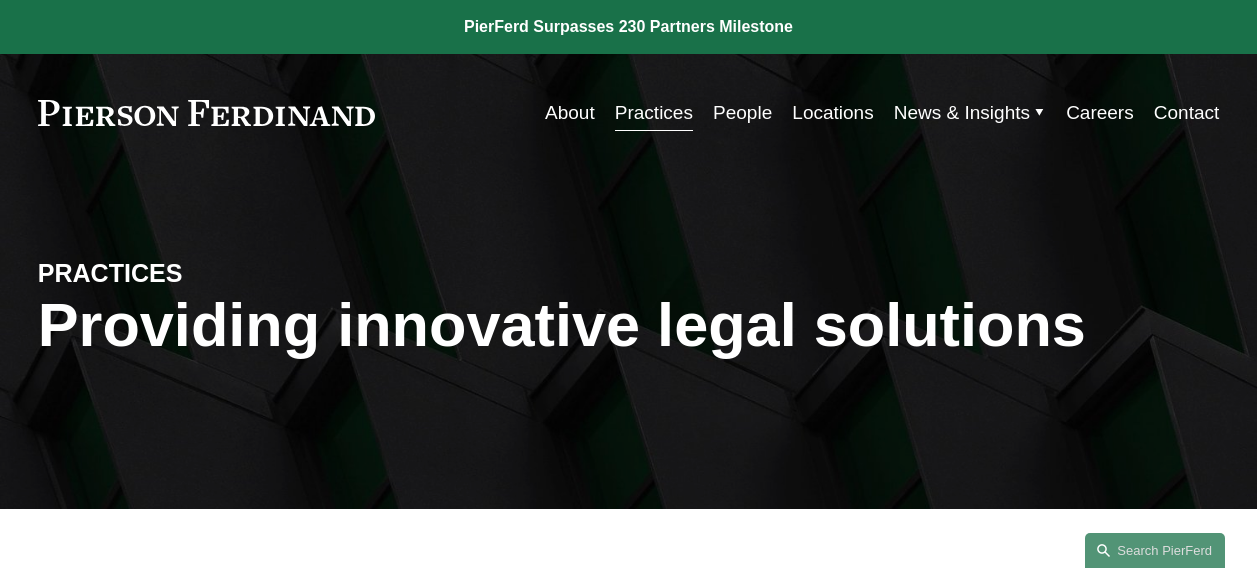 scroll, scrollTop: 0, scrollLeft: 0, axis: both 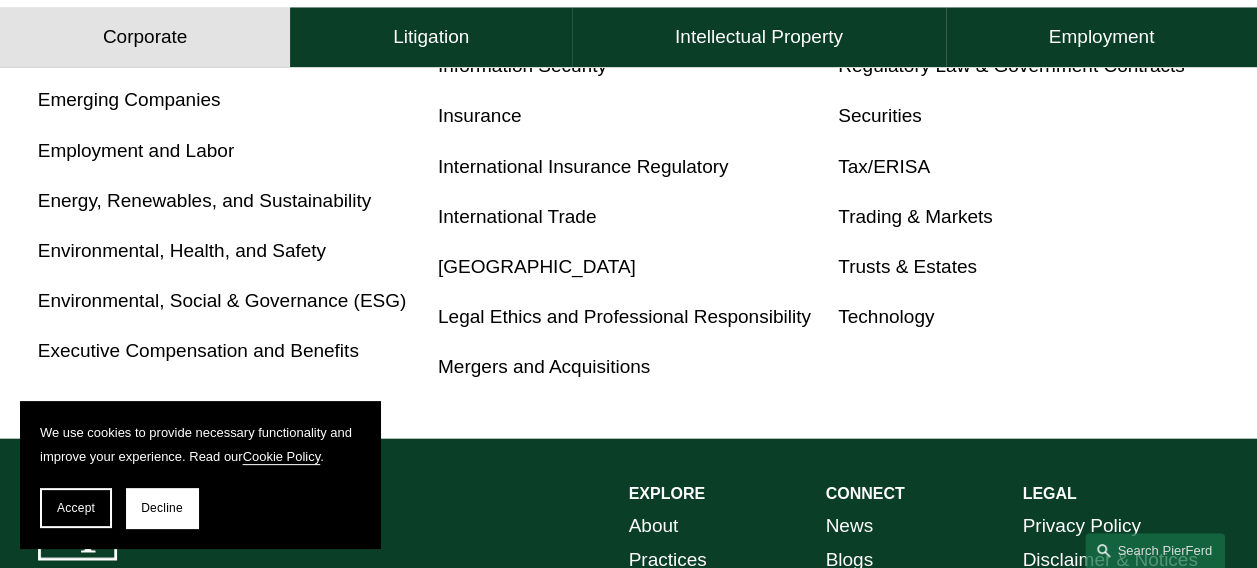 click on "Employment and Labor" at bounding box center (136, 150) 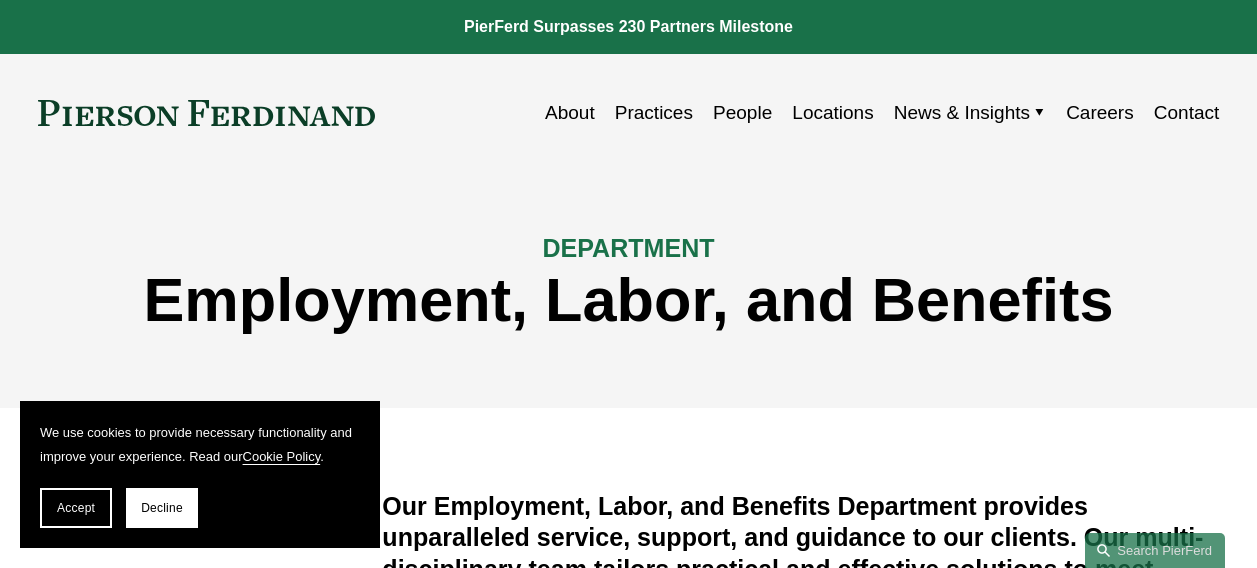 scroll, scrollTop: 0, scrollLeft: 0, axis: both 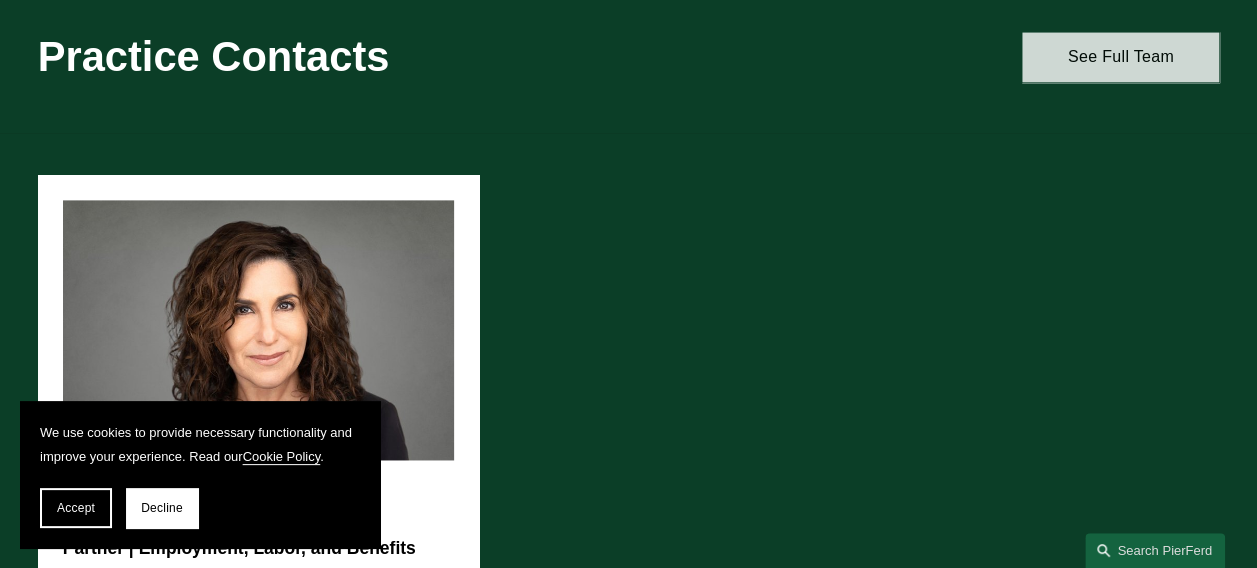 click on "See Full Team" at bounding box center [1120, 57] 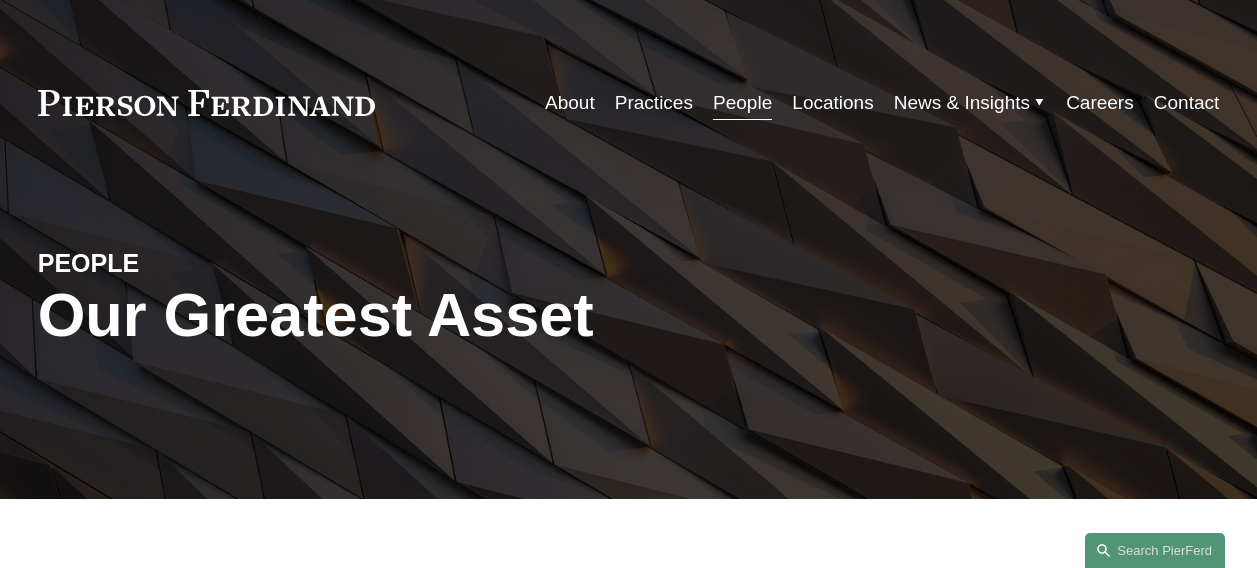 scroll, scrollTop: 0, scrollLeft: 0, axis: both 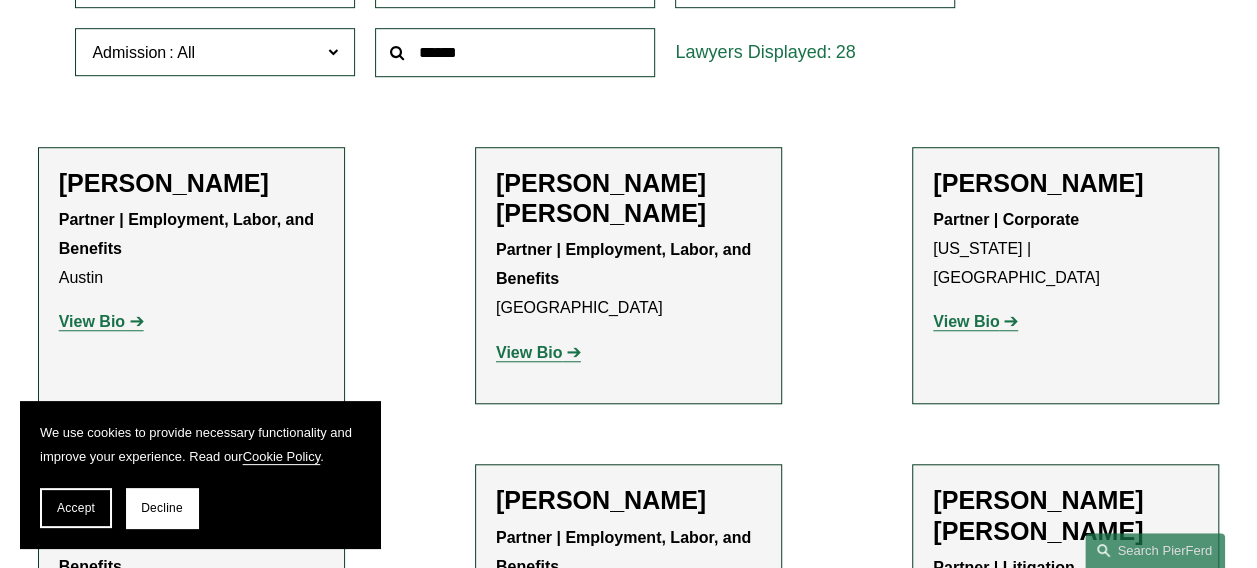 click on "View Bio" 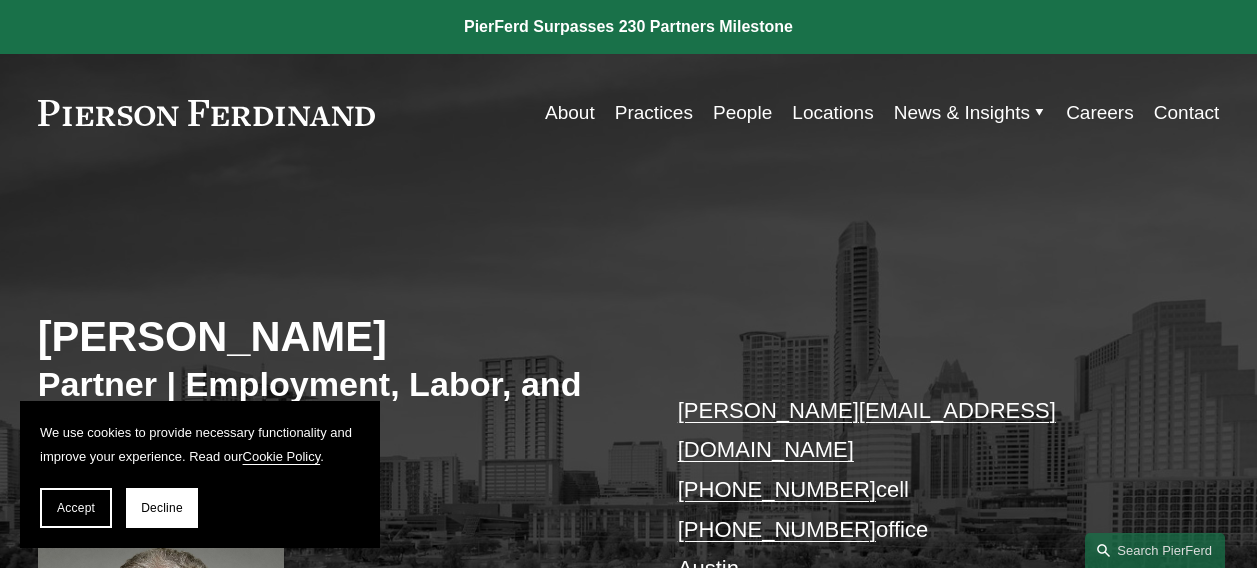 scroll, scrollTop: 0, scrollLeft: 0, axis: both 